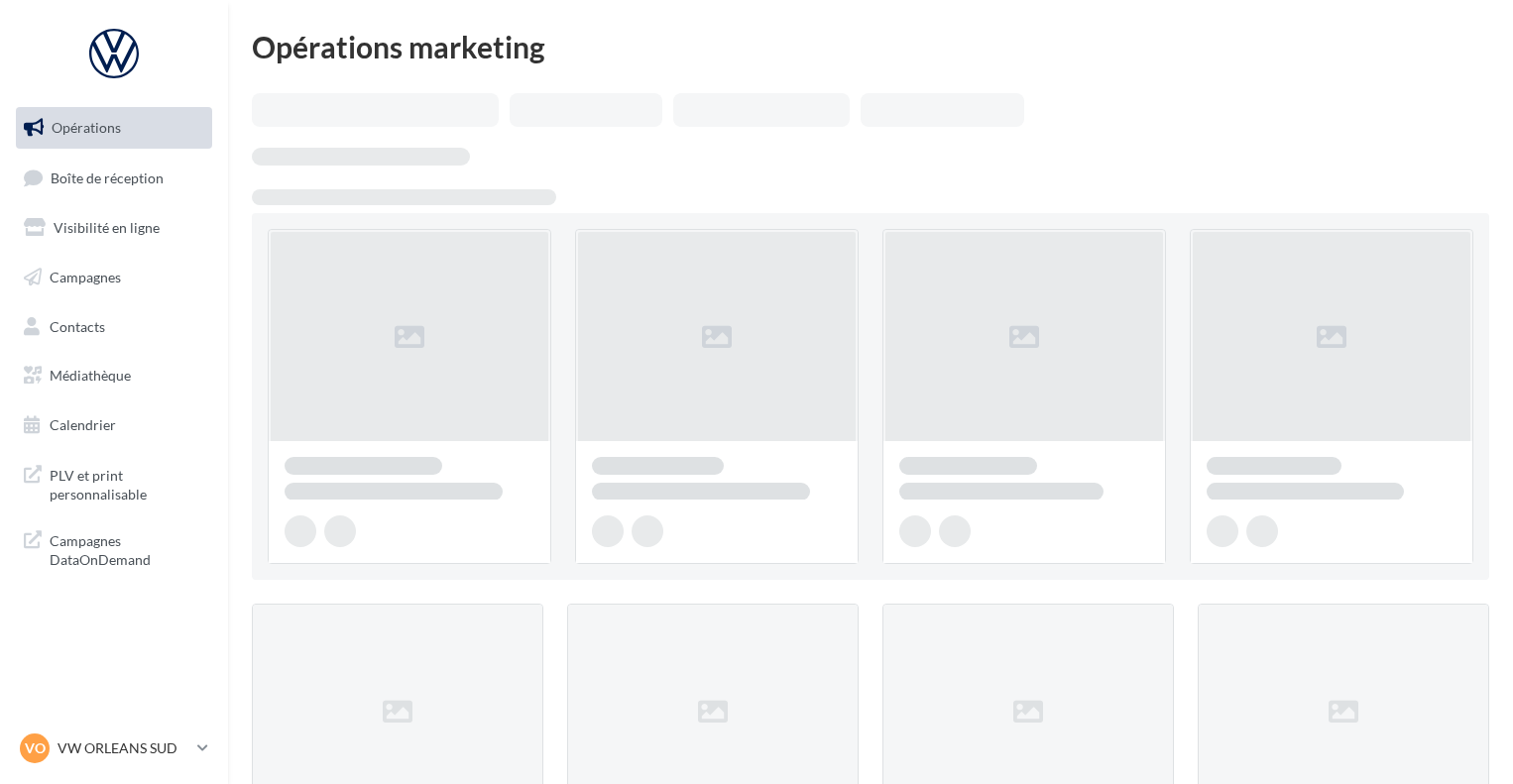 scroll, scrollTop: 0, scrollLeft: 0, axis: both 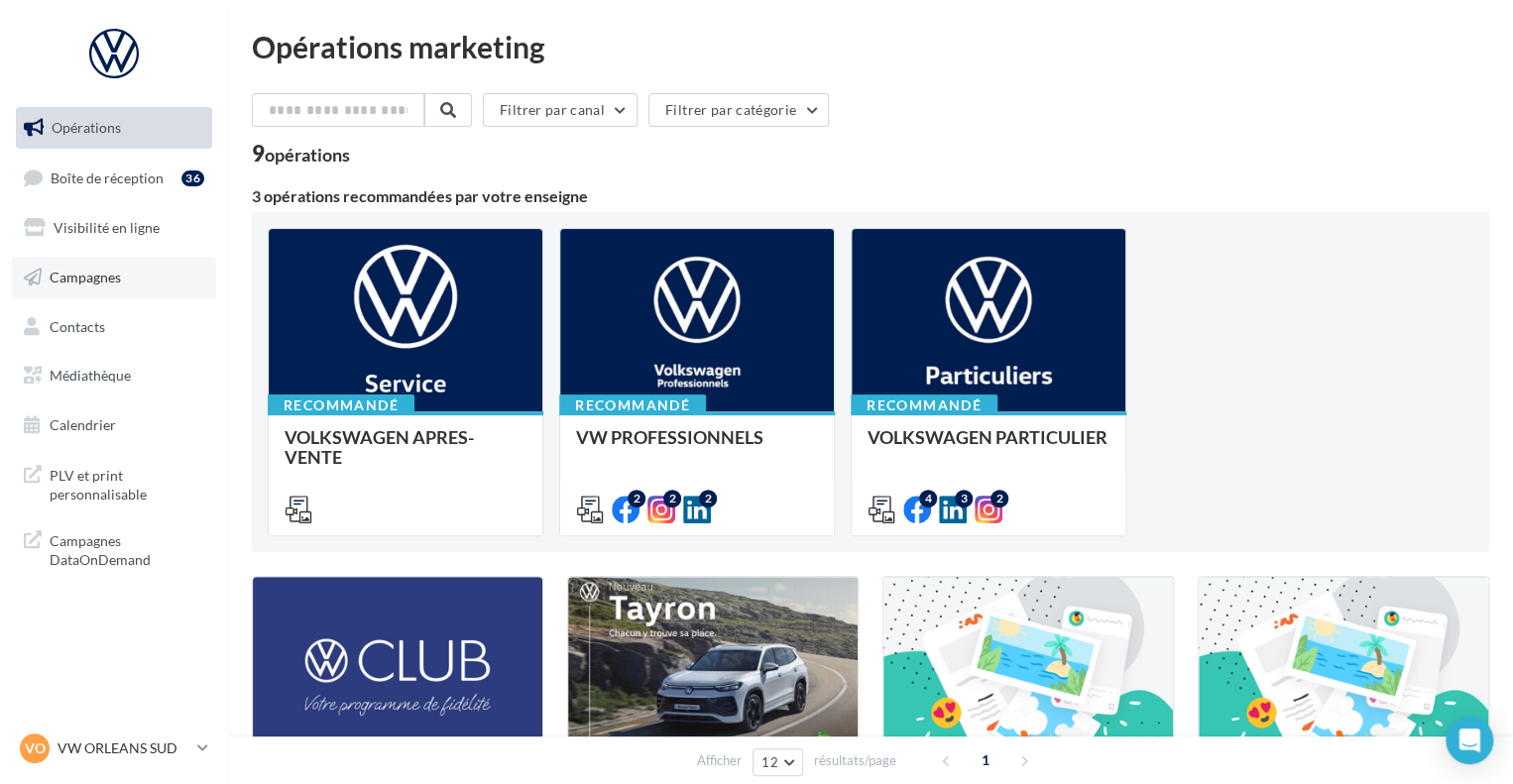 click on "Campagnes" at bounding box center (114, 278) 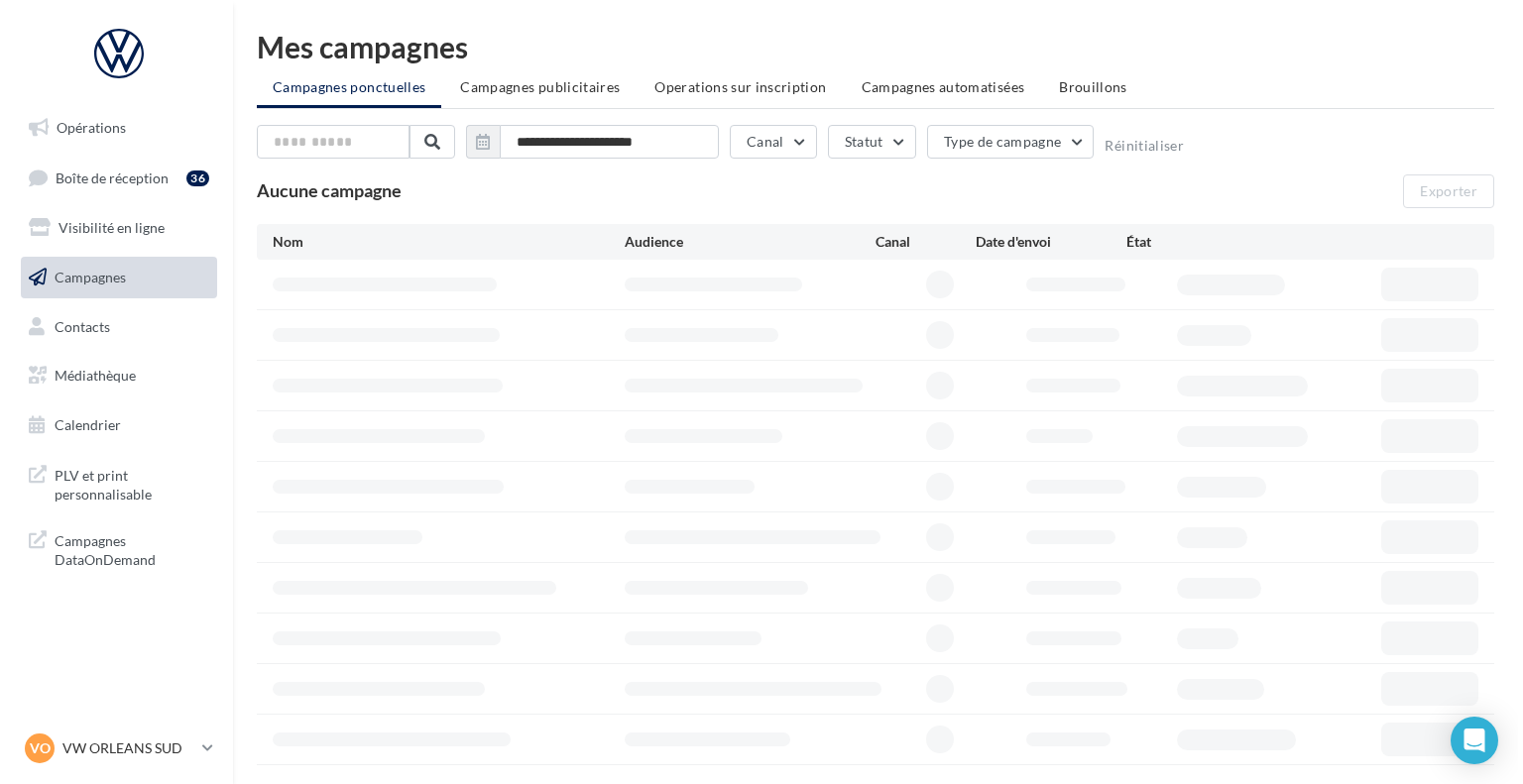 scroll, scrollTop: 0, scrollLeft: 0, axis: both 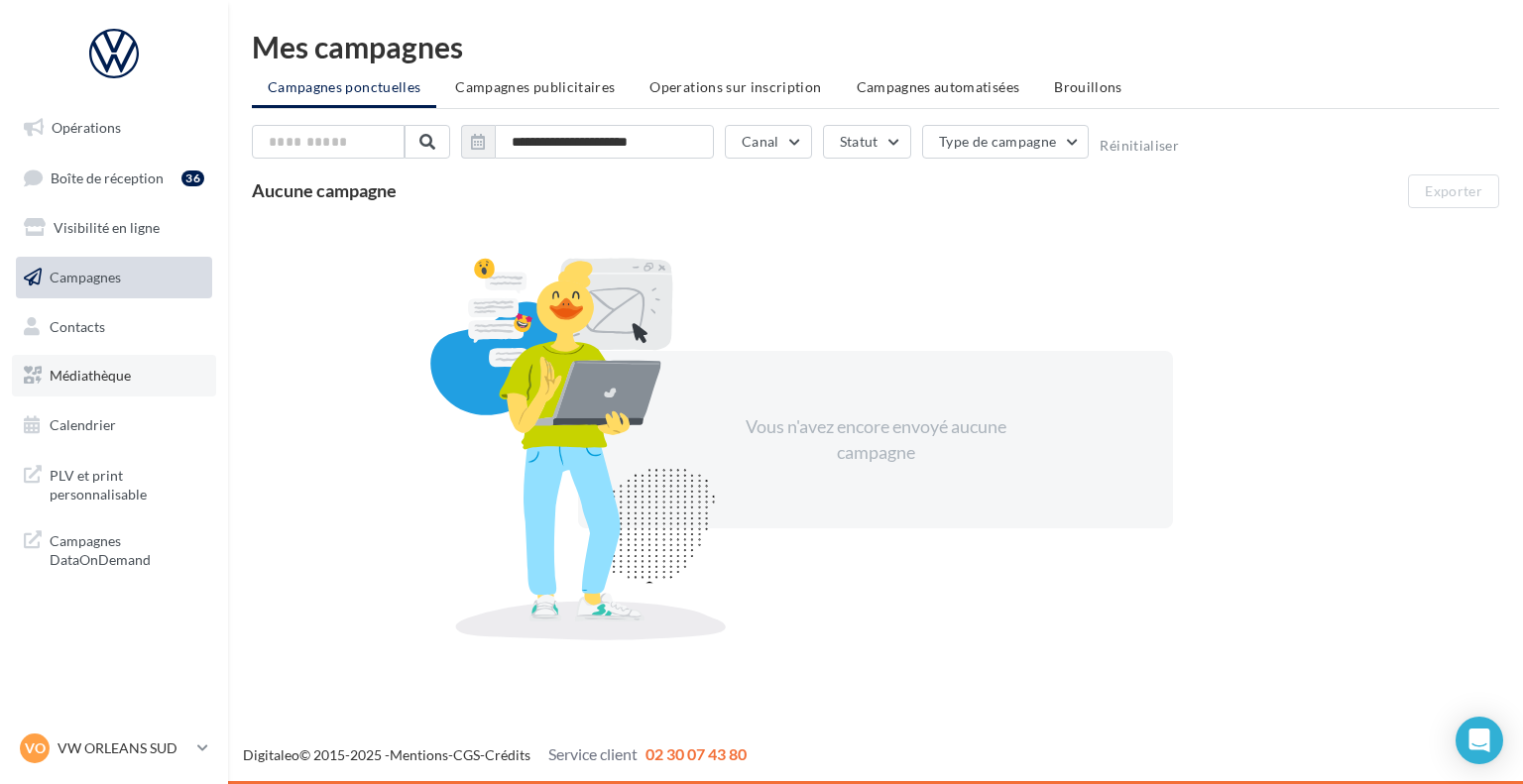 click on "Médiathèque" at bounding box center (90, 375) 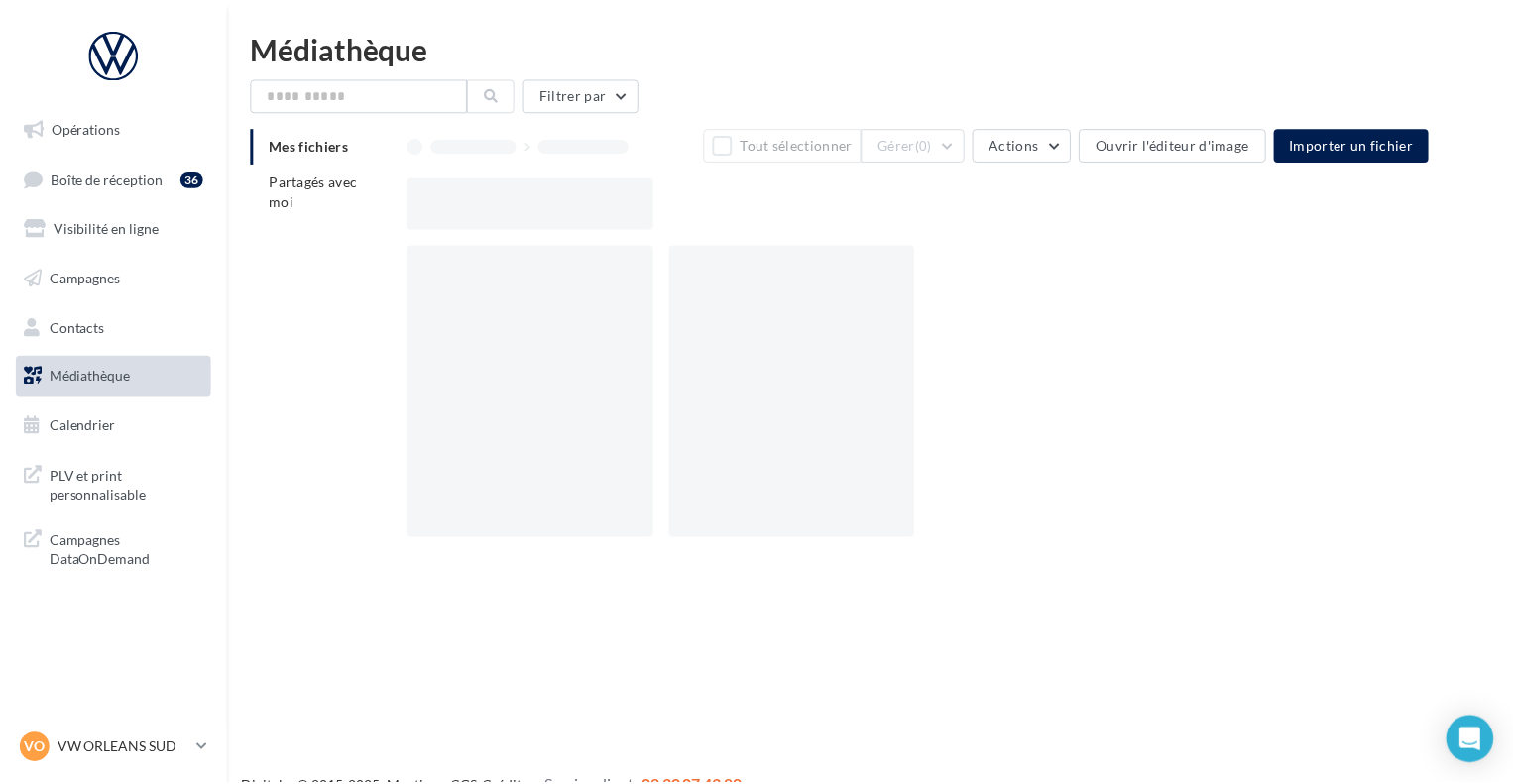 scroll, scrollTop: 0, scrollLeft: 0, axis: both 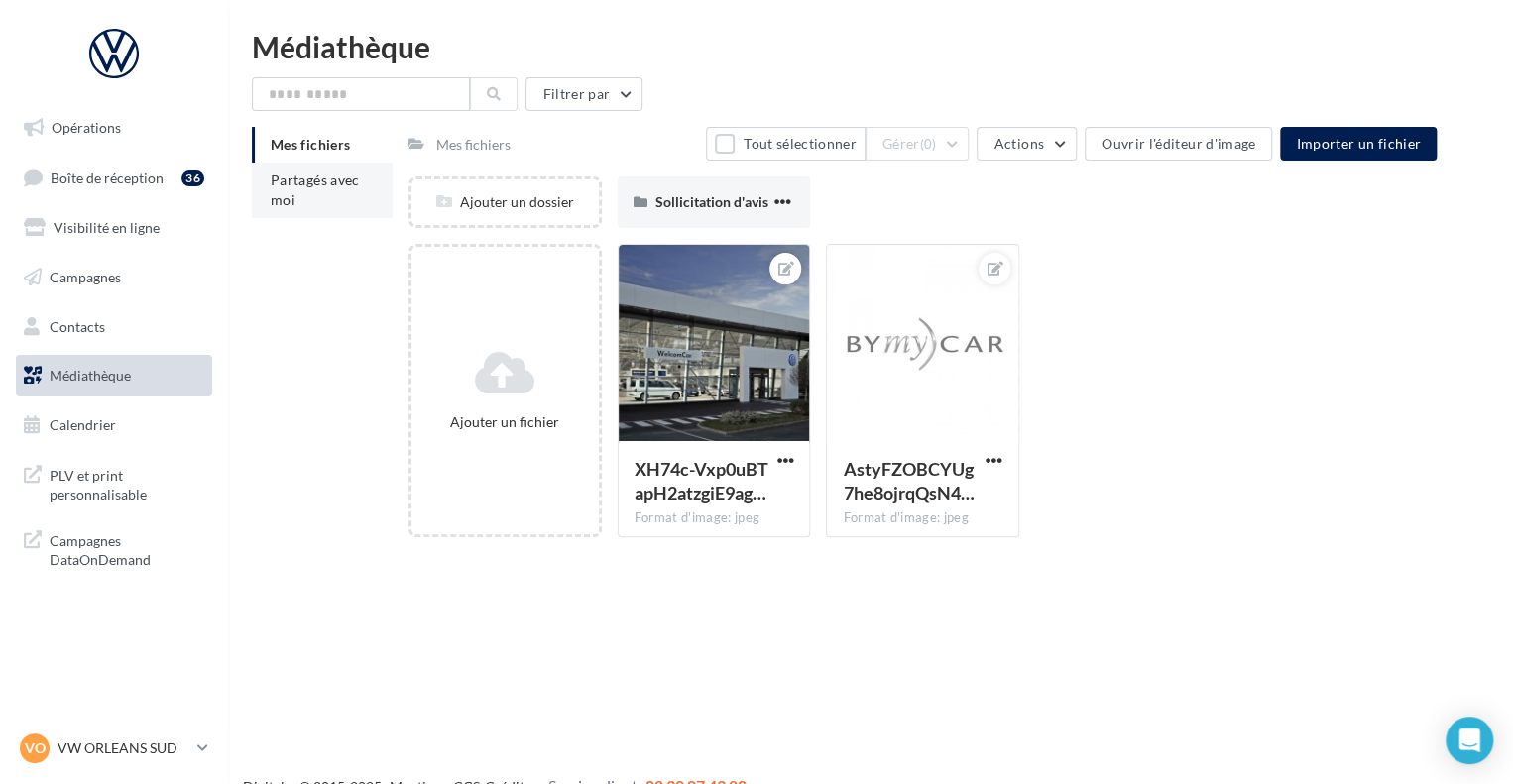 click on "Partagés avec moi" at bounding box center (315, 189) 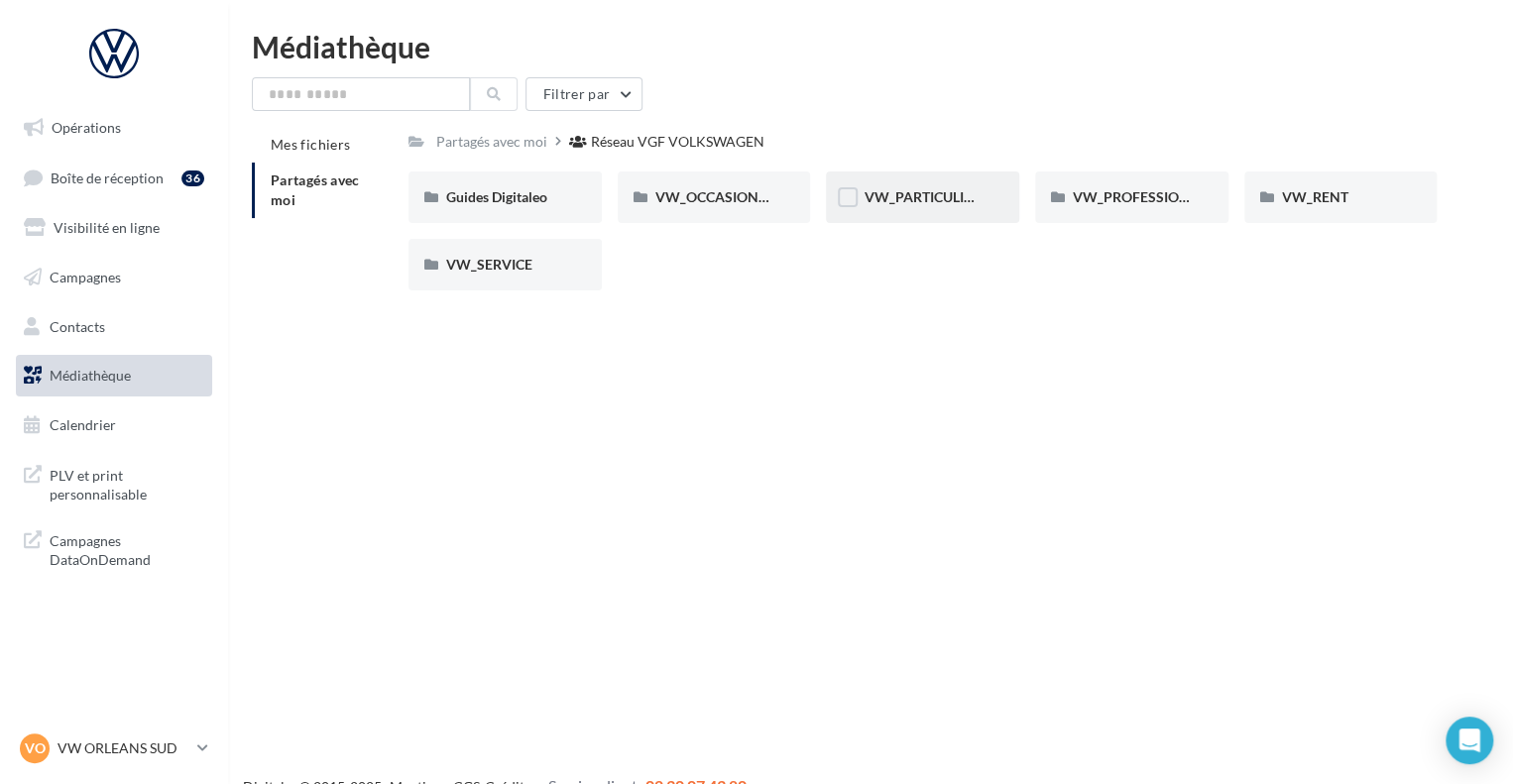 click on "VW_PARTICULIERS" at bounding box center [922, 197] 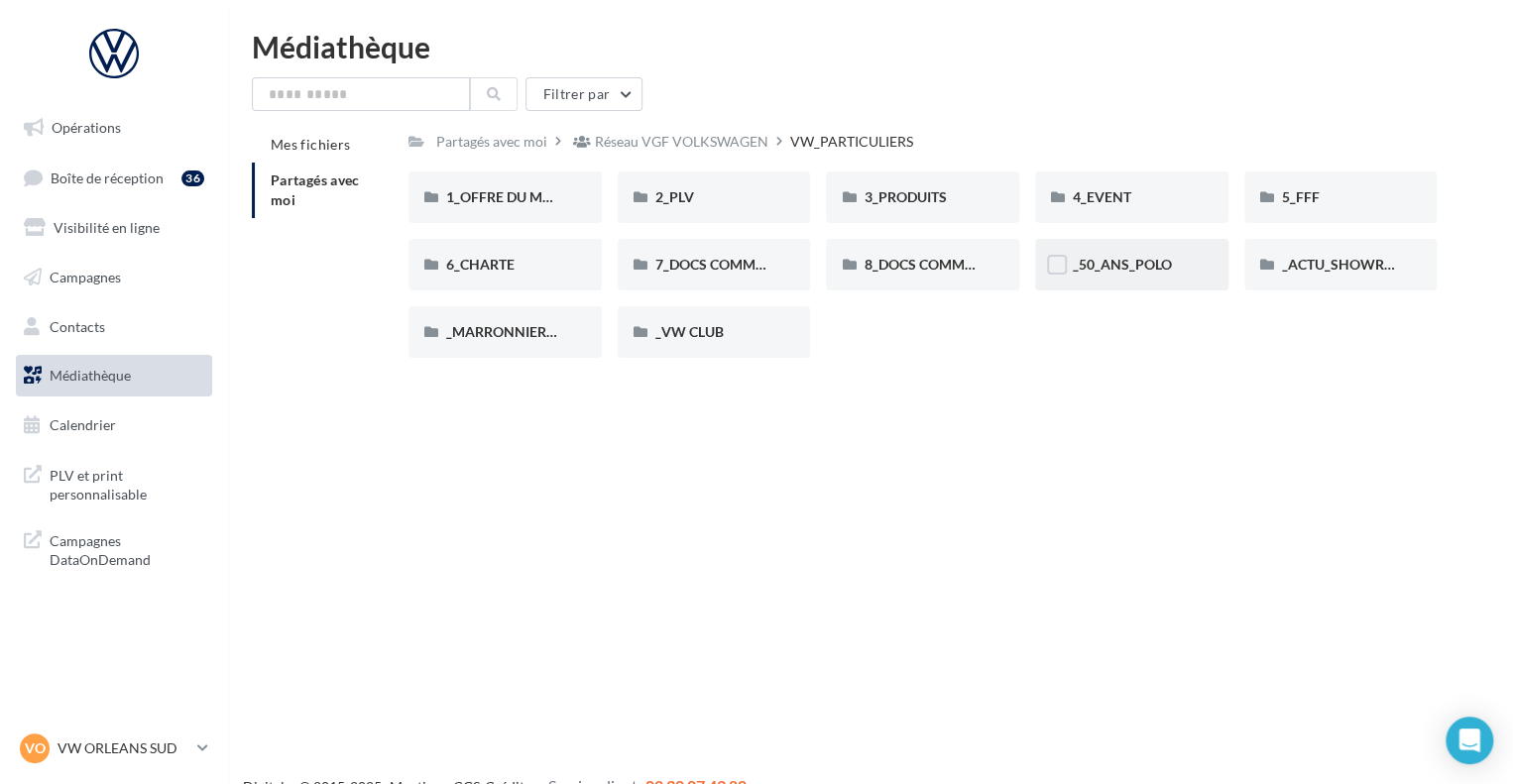 click on "_50_ANS_POLO" at bounding box center (1131, 265) 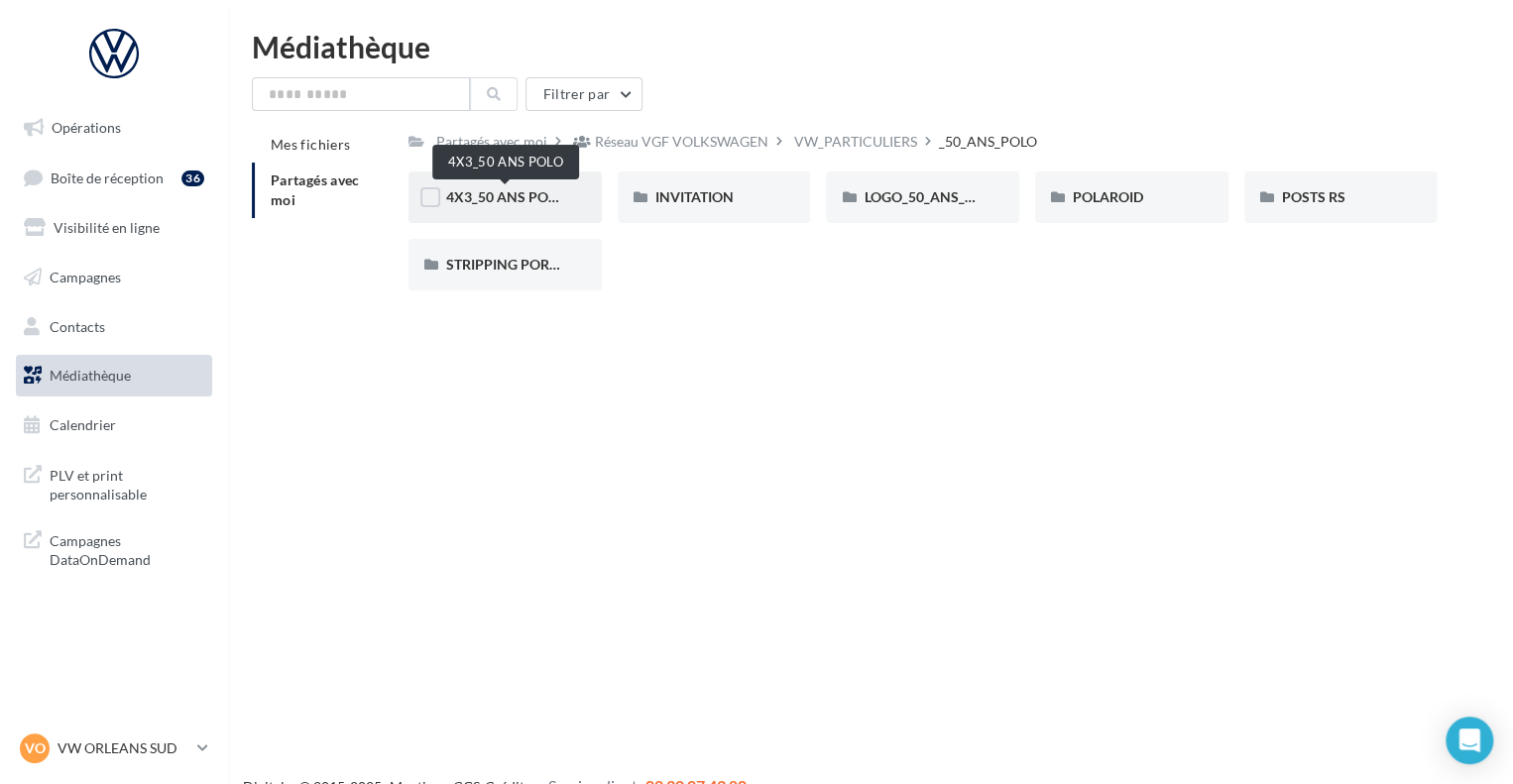 click on "4X3_50 ANS POLO" at bounding box center [506, 196] 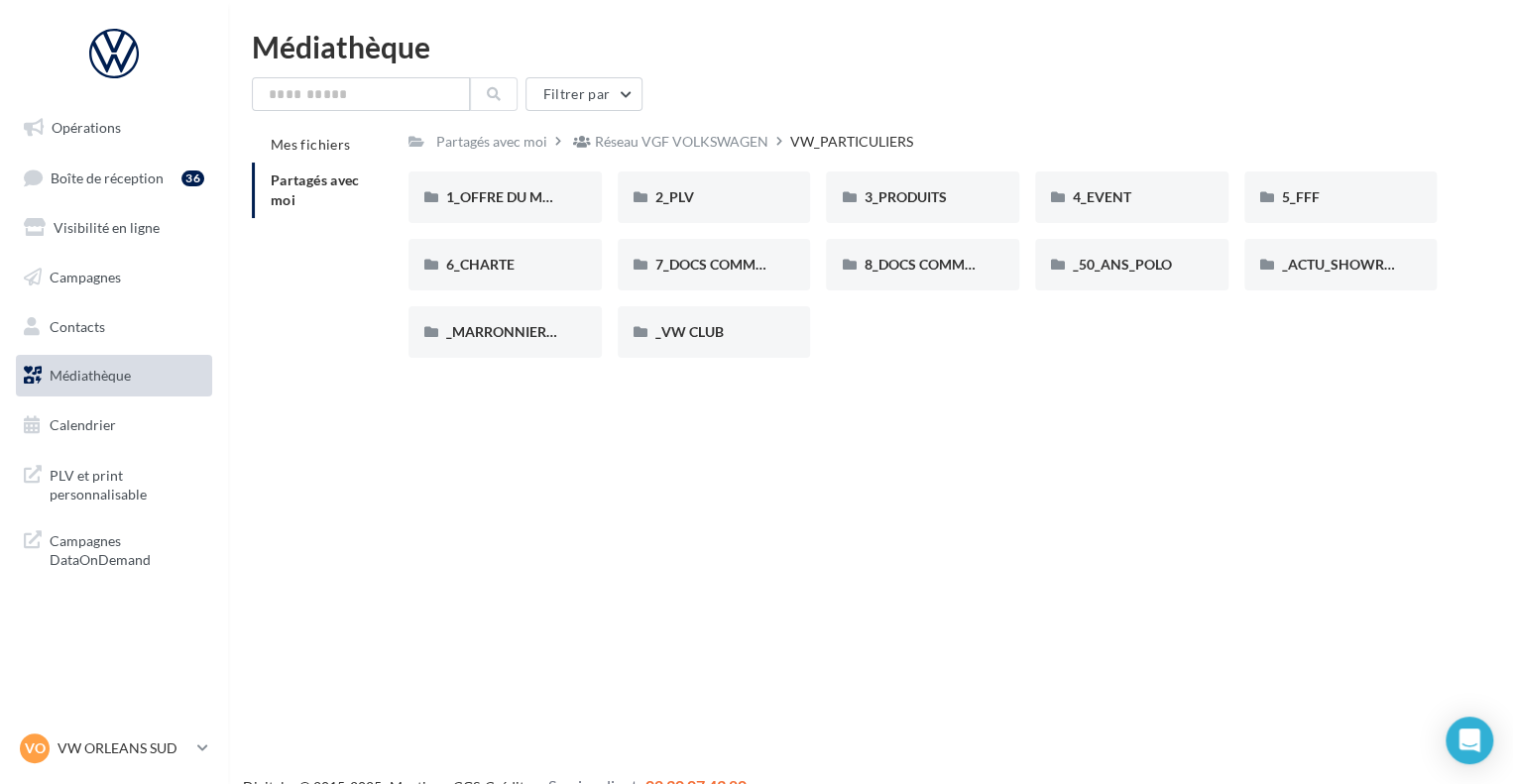 click on "Médiathèque" at bounding box center (114, 376) 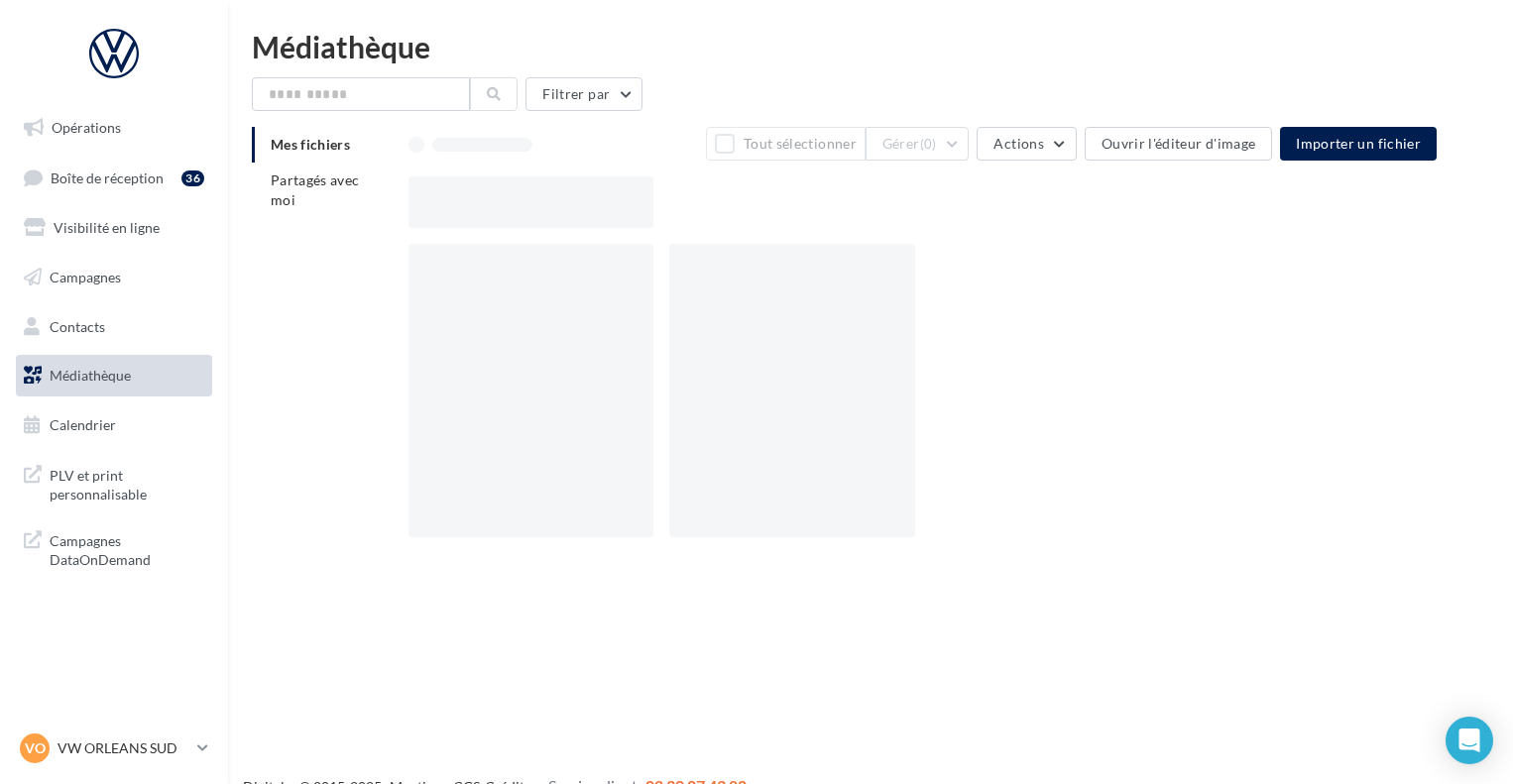 scroll, scrollTop: 0, scrollLeft: 0, axis: both 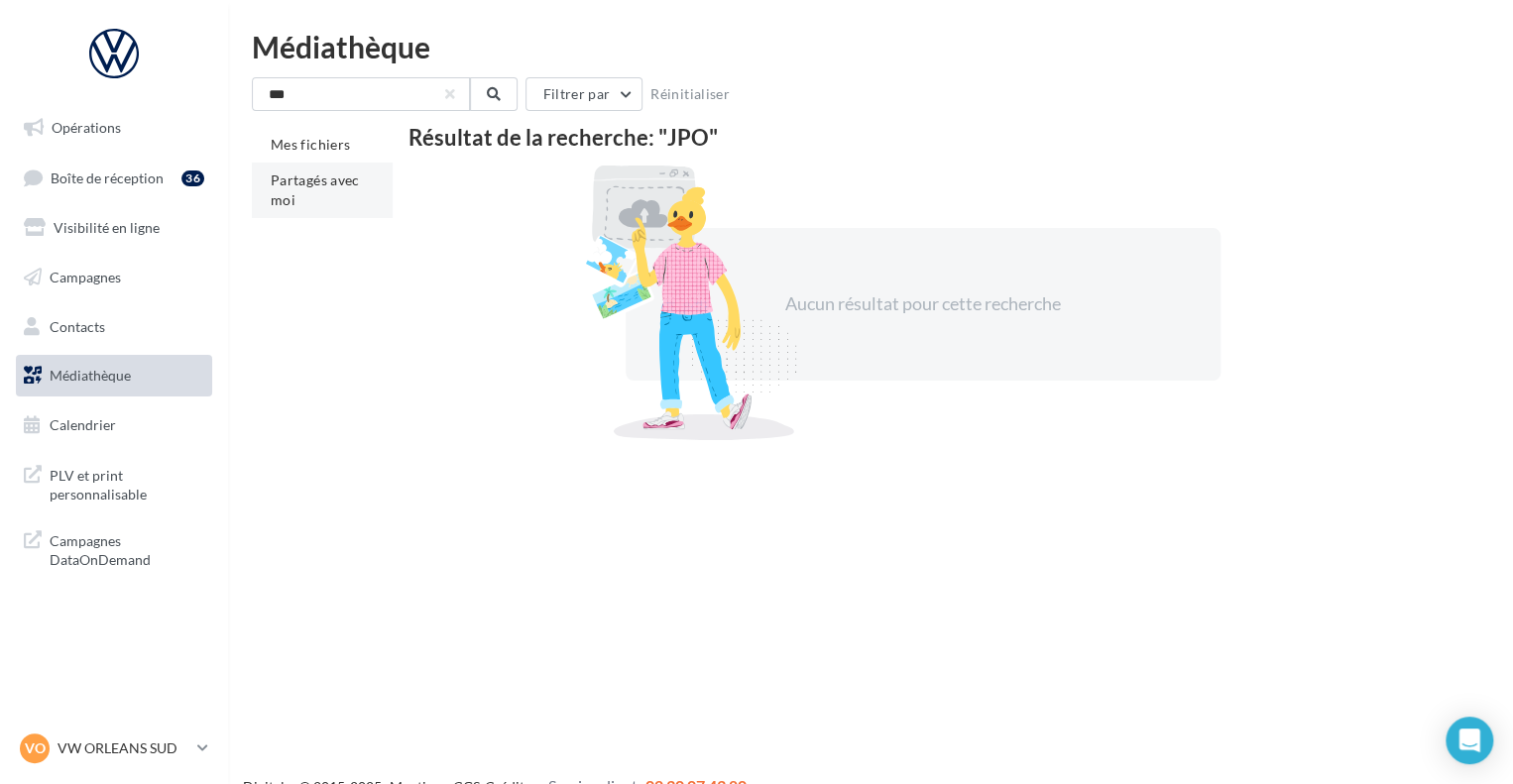 type on "***" 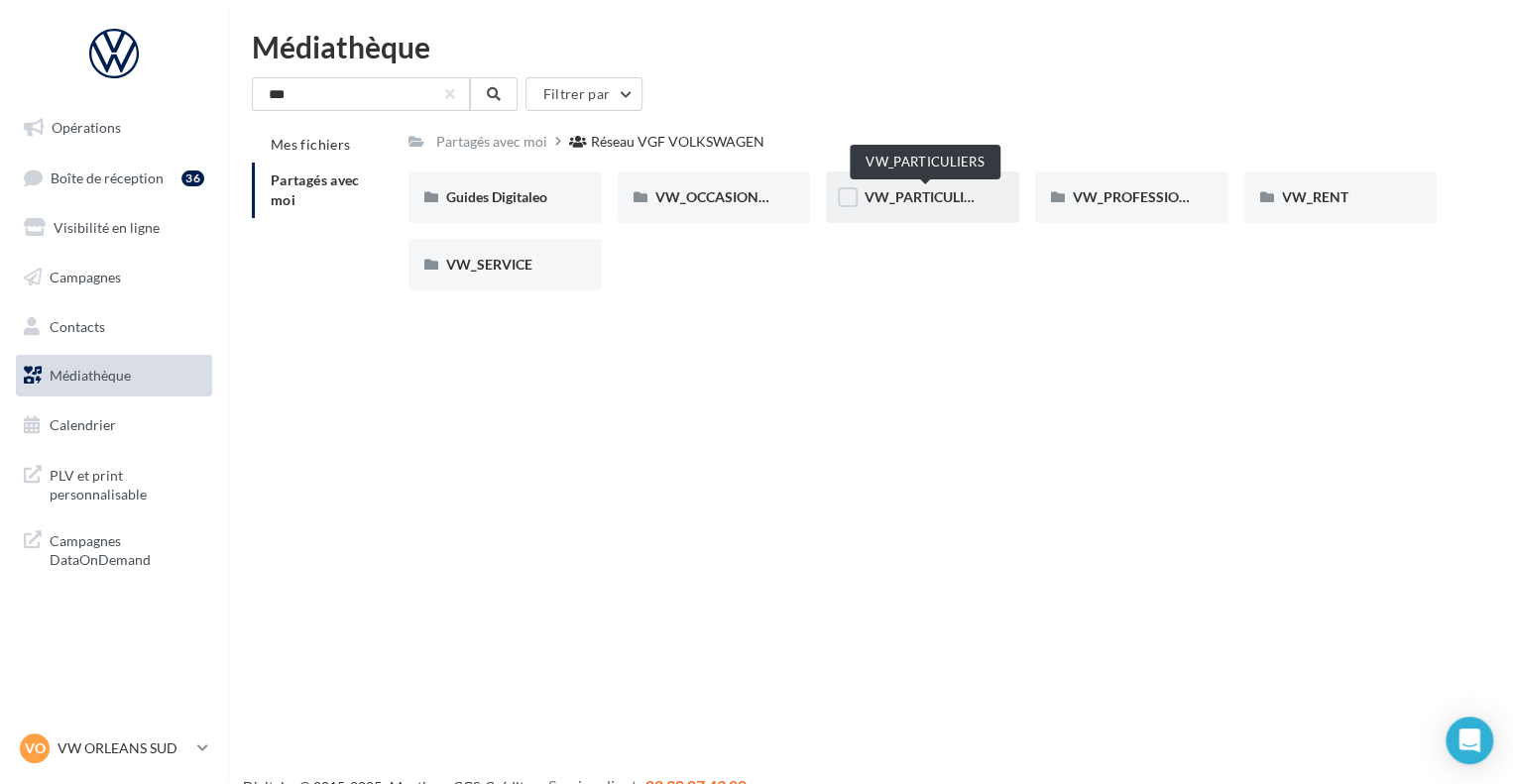 click on "VW_PARTICULIERS" at bounding box center (925, 196) 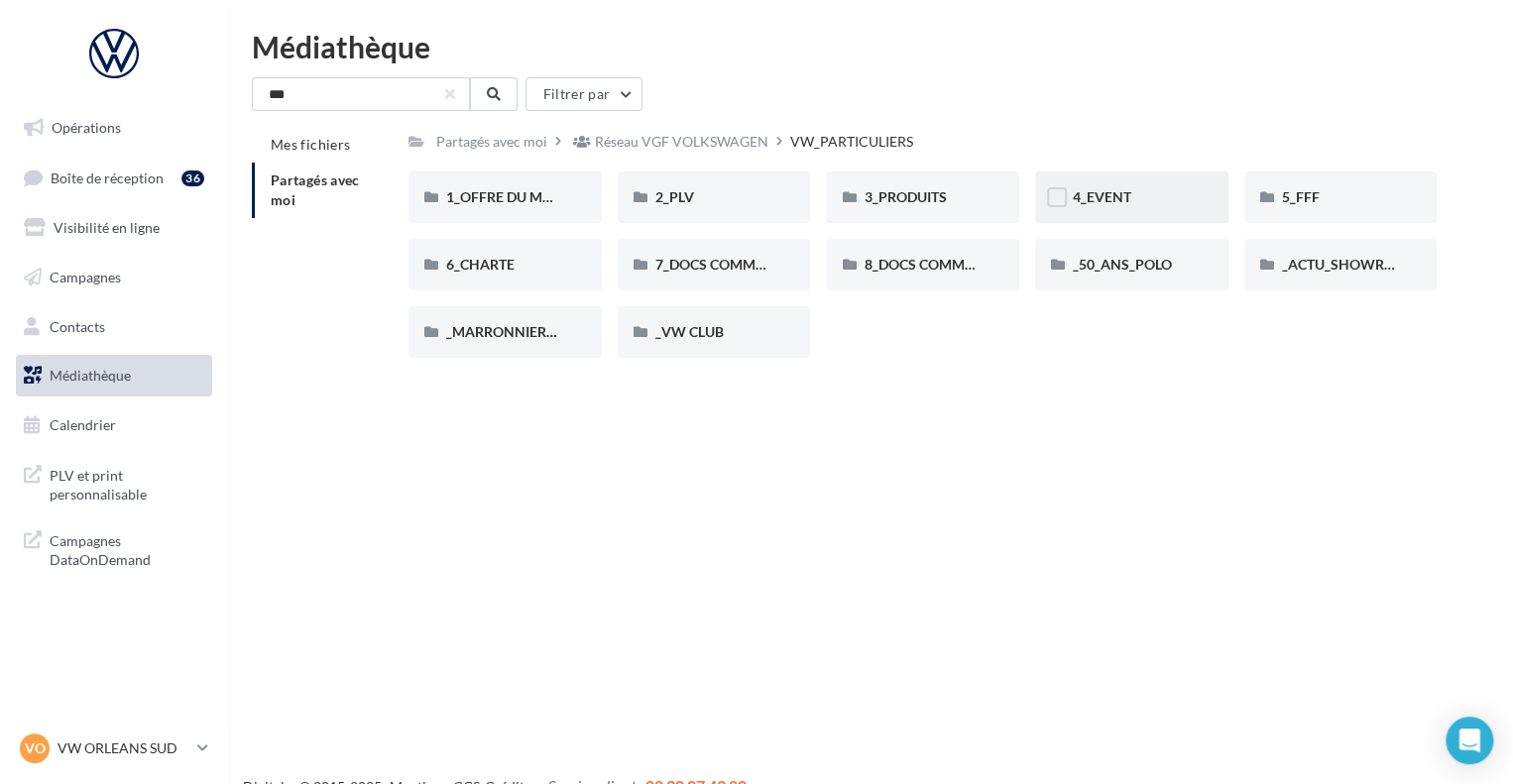 click on "4_EVENT" at bounding box center (1131, 197) 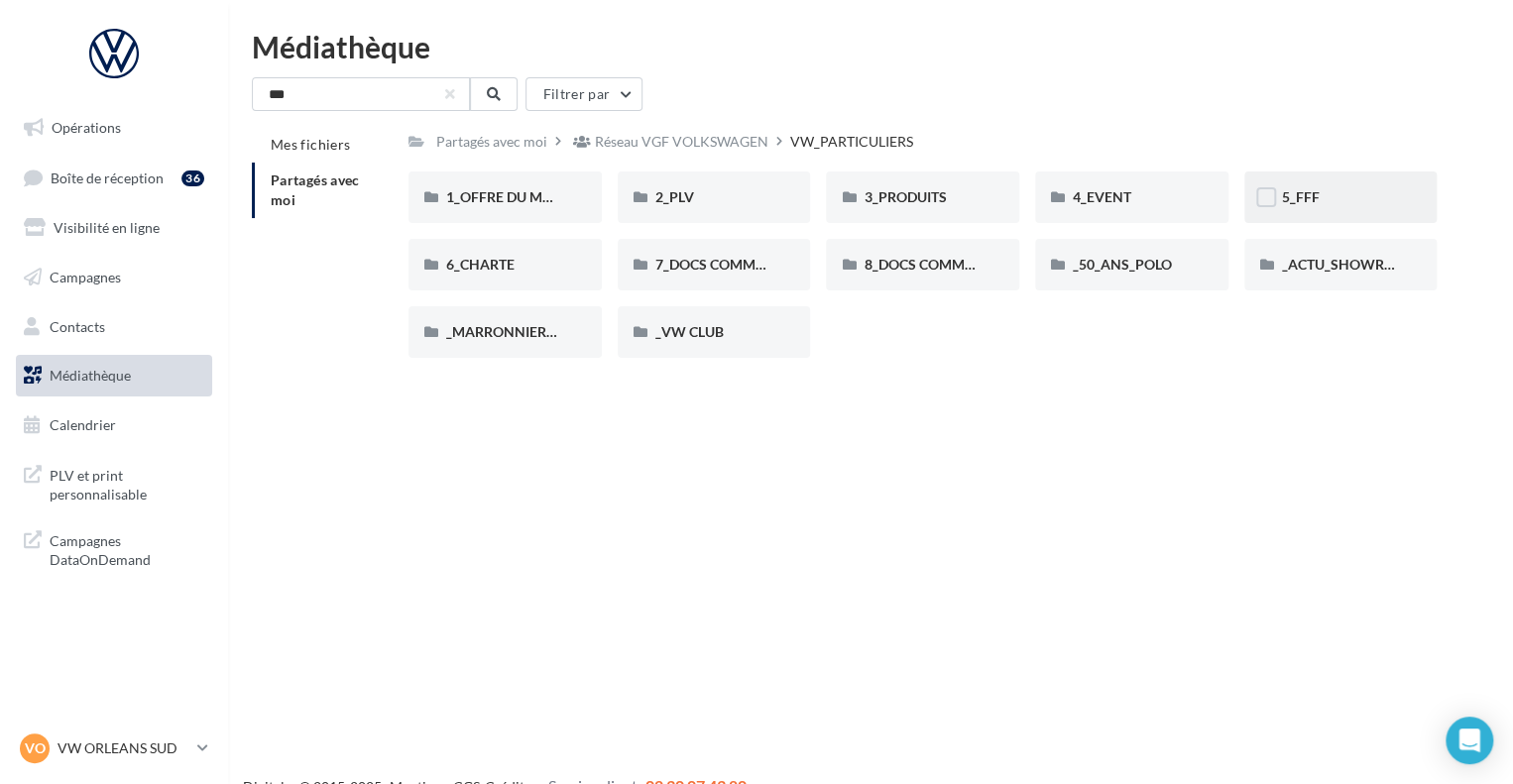 click on "5_FFF" at bounding box center (1340, 197) 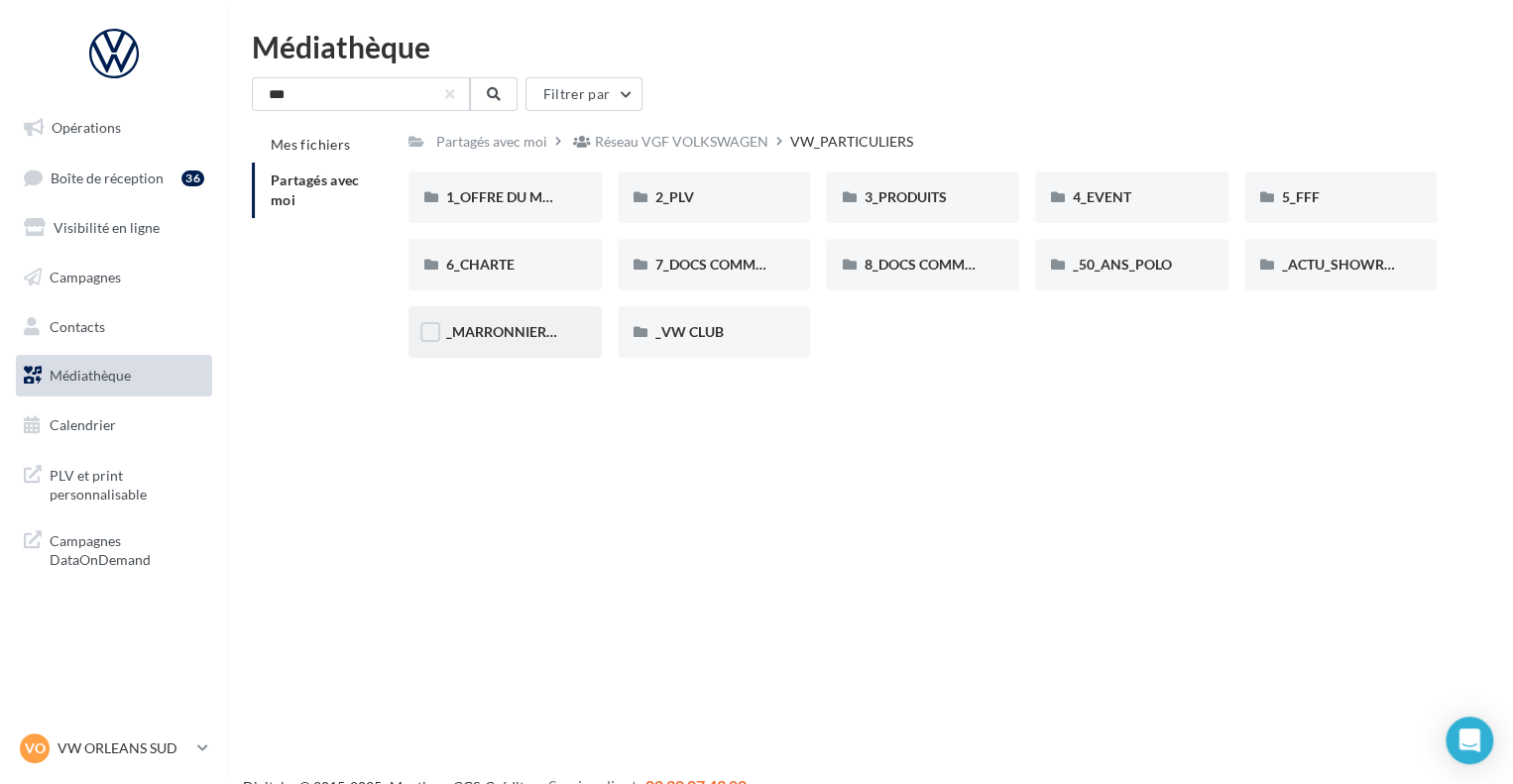 click on "_MARRONNIERS_25" at bounding box center [505, 332] 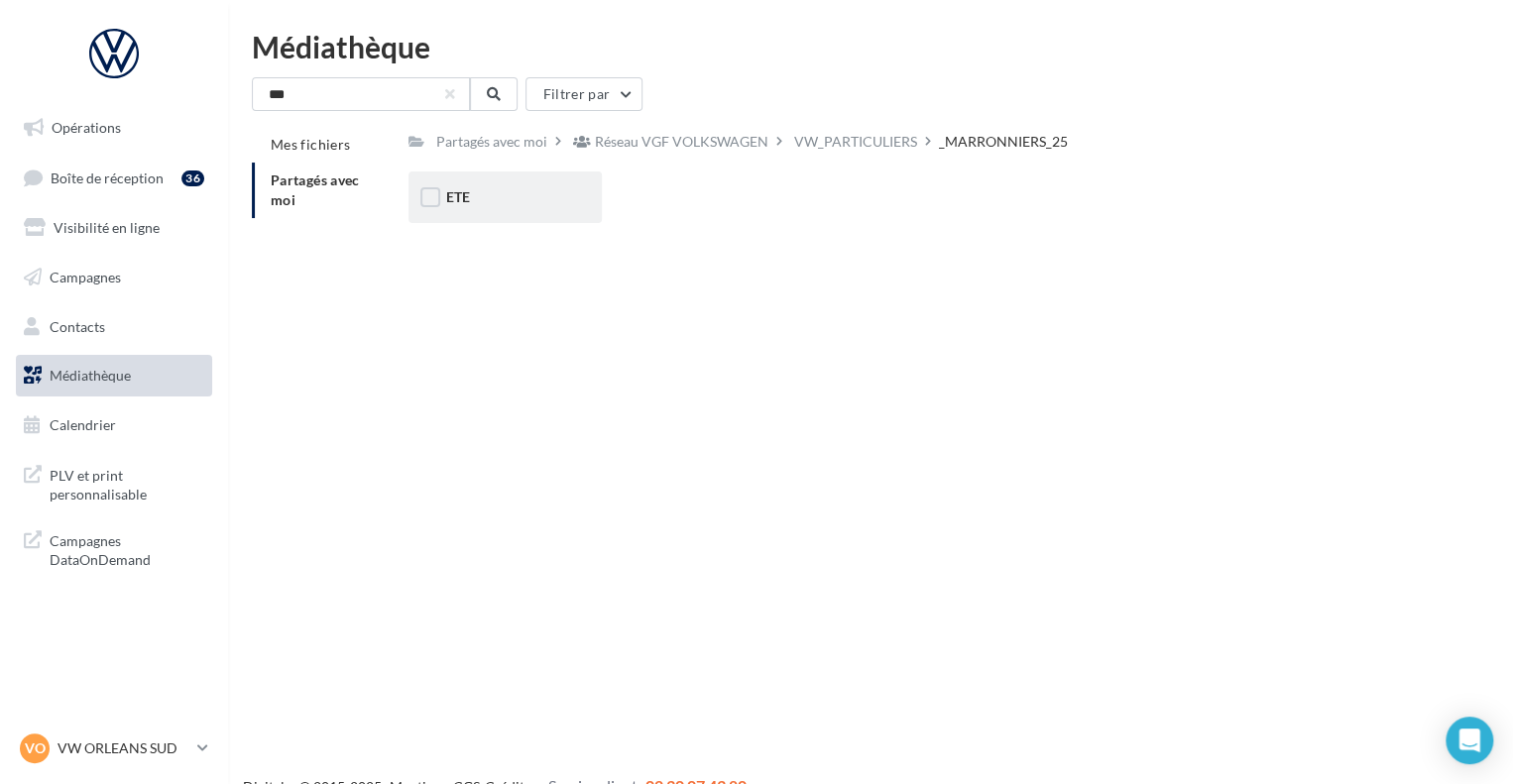 click on "ETE" at bounding box center [505, 197] 